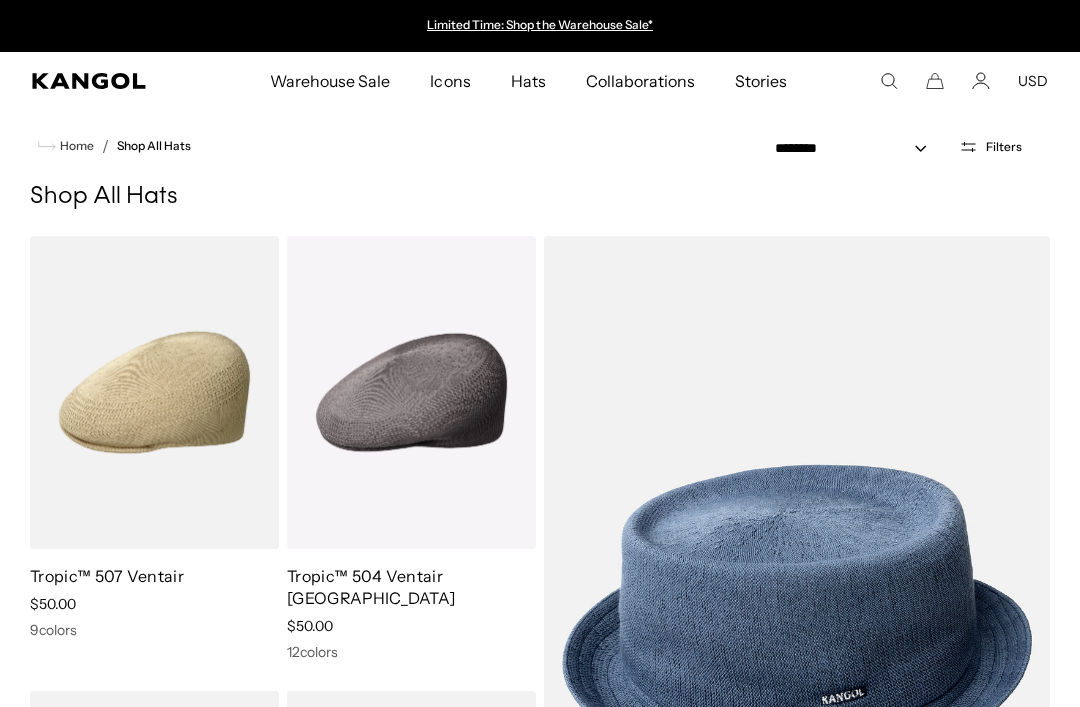 scroll, scrollTop: 0, scrollLeft: 0, axis: both 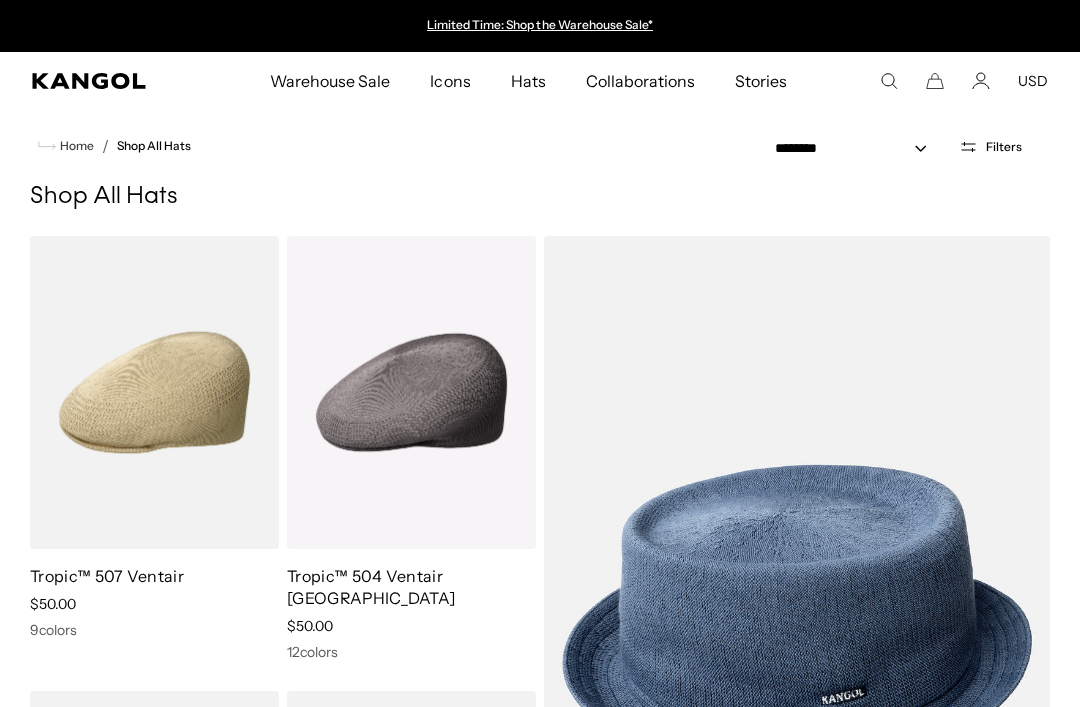 click on "USD" at bounding box center (1033, 81) 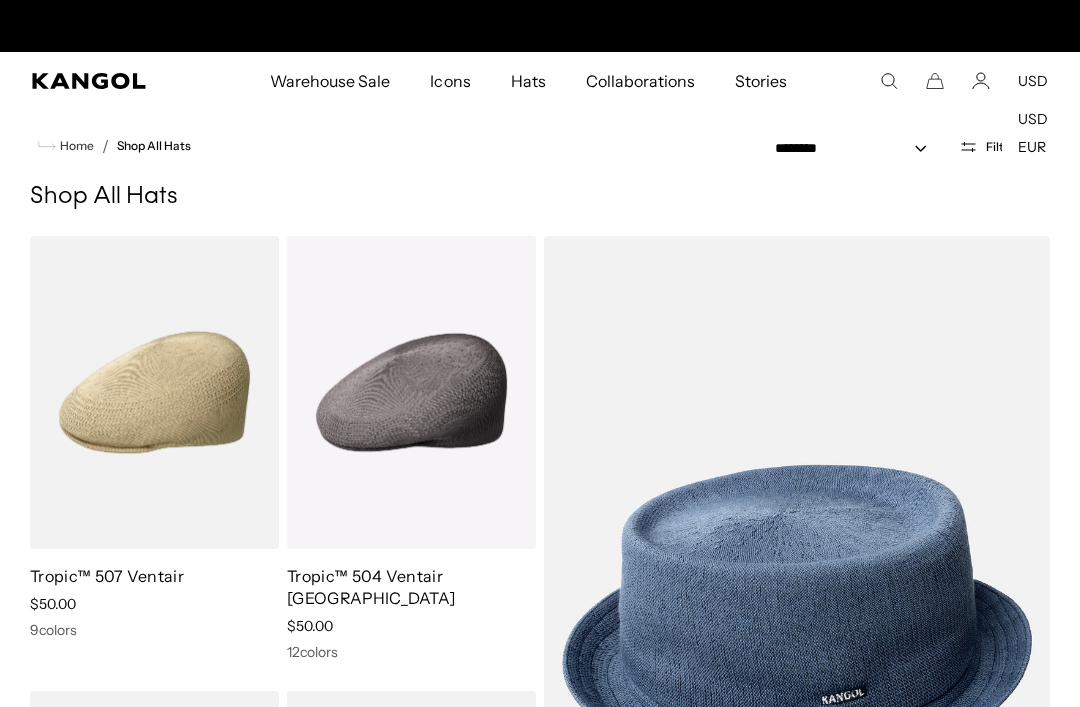 scroll, scrollTop: 0, scrollLeft: 412, axis: horizontal 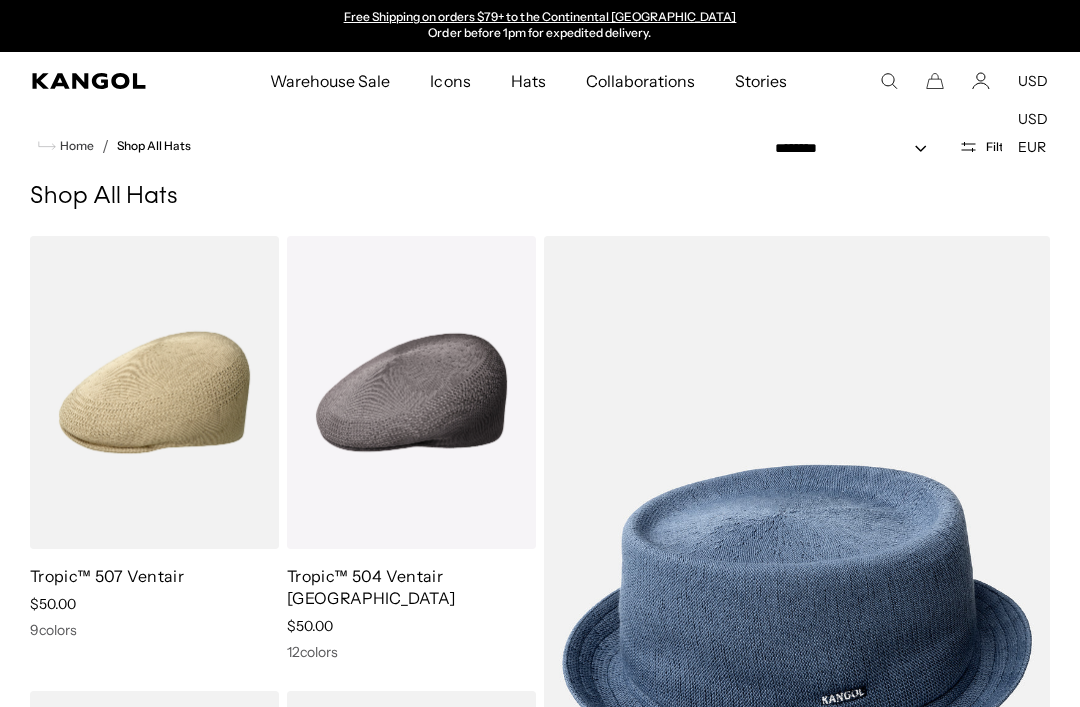 click on "EUR" at bounding box center [1032, 147] 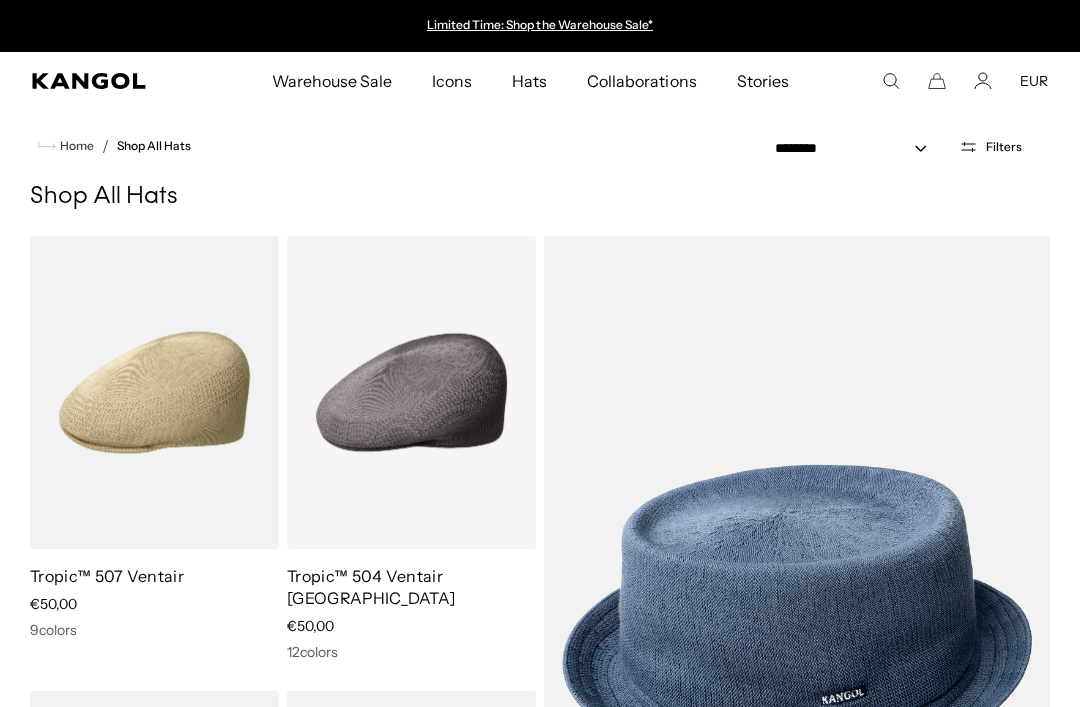 scroll, scrollTop: 0, scrollLeft: 0, axis: both 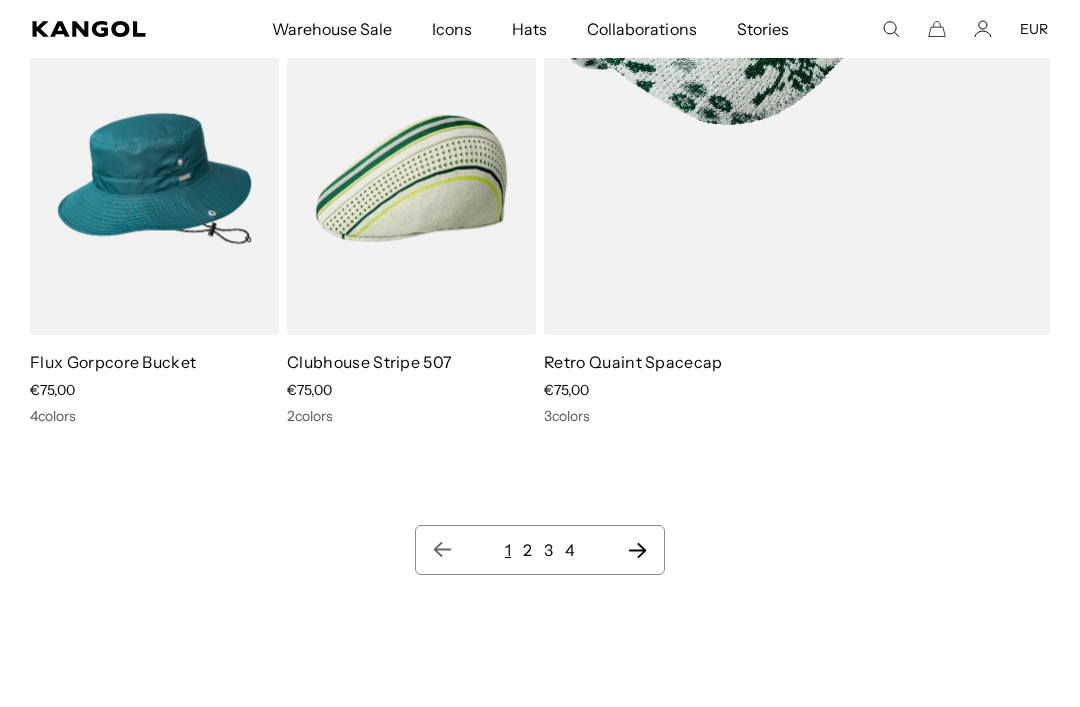 click 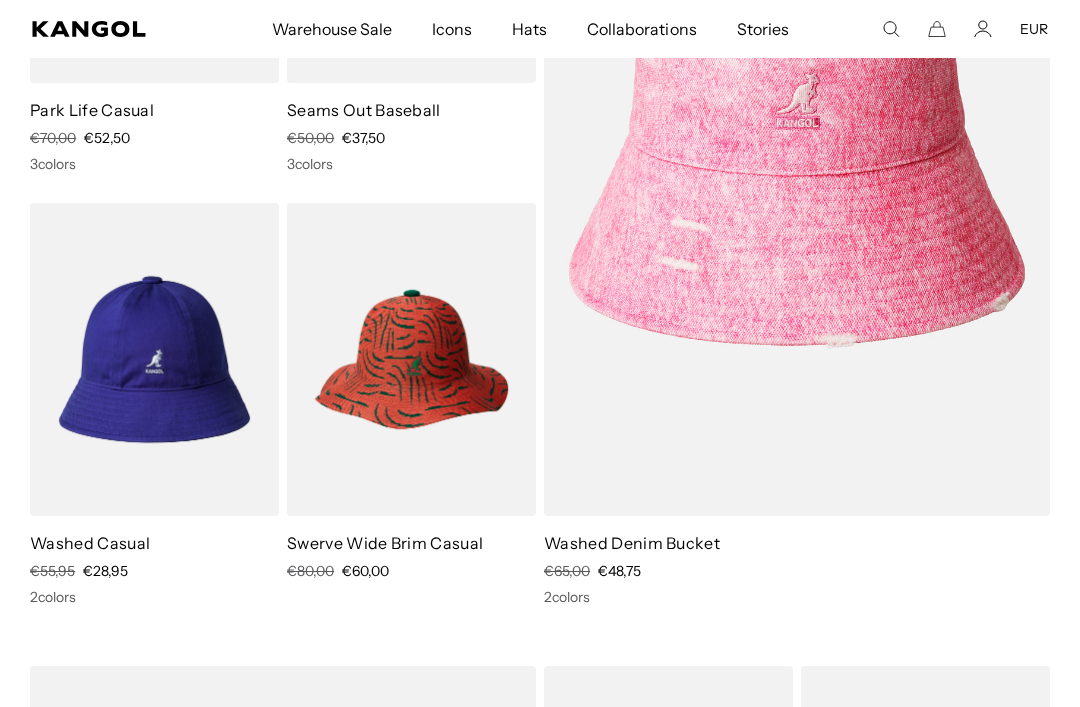 click at bounding box center [411, 359] 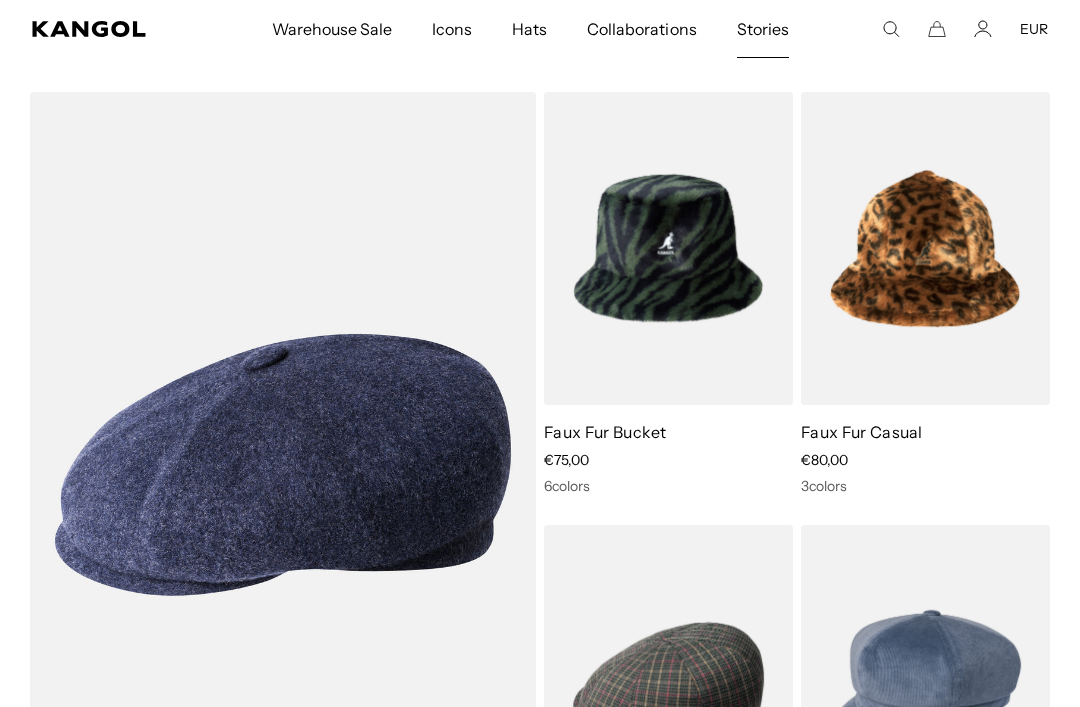 click on "Stories" at bounding box center [763, 29] 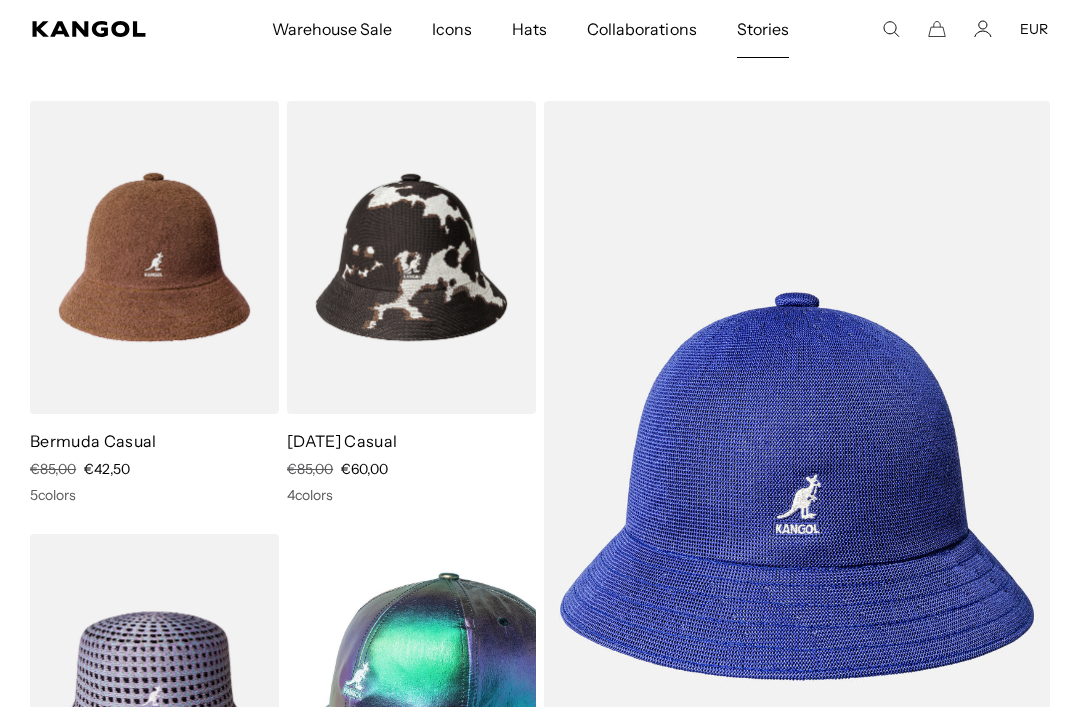 scroll, scrollTop: 14403, scrollLeft: 0, axis: vertical 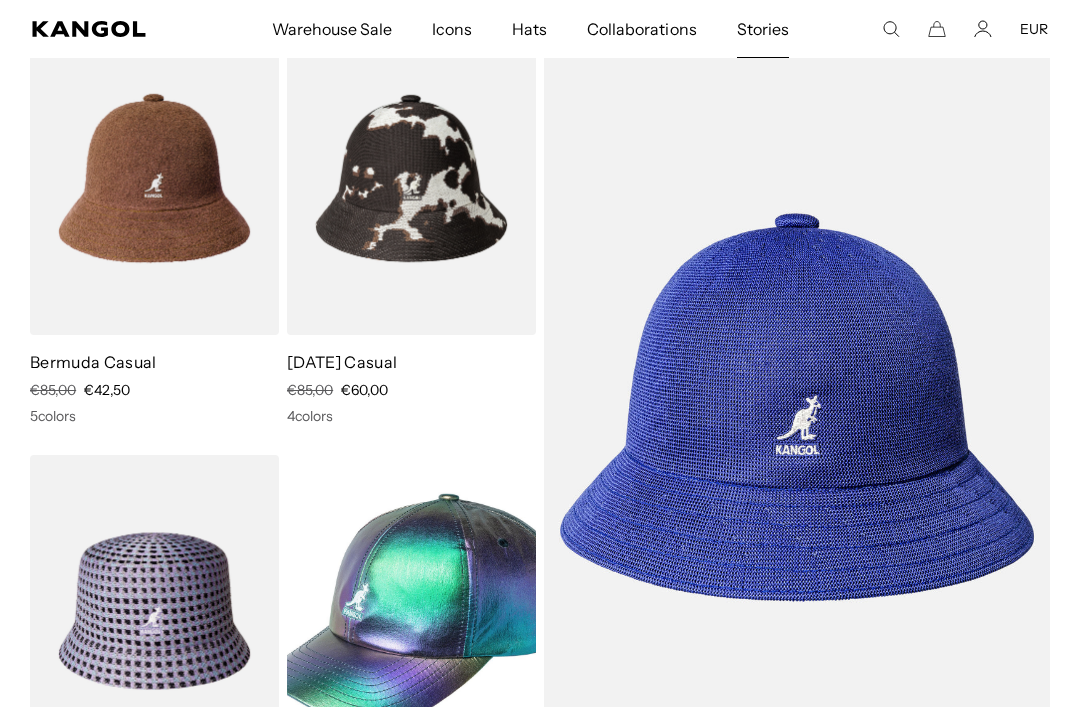 click at bounding box center [0, 0] 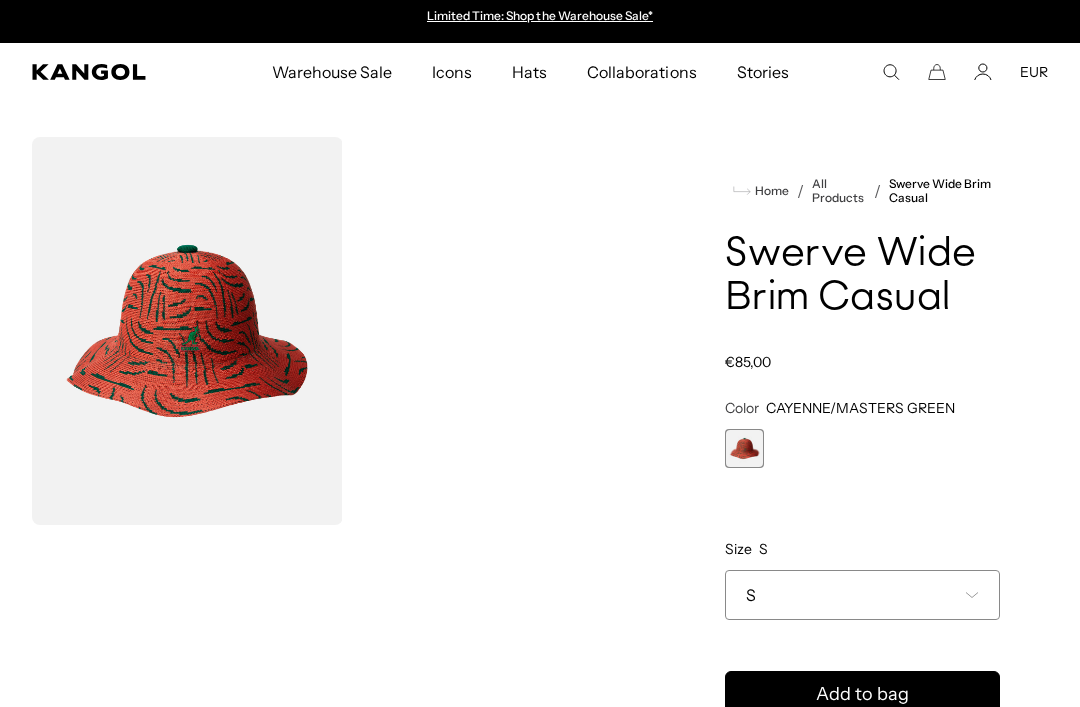 scroll, scrollTop: 0, scrollLeft: 0, axis: both 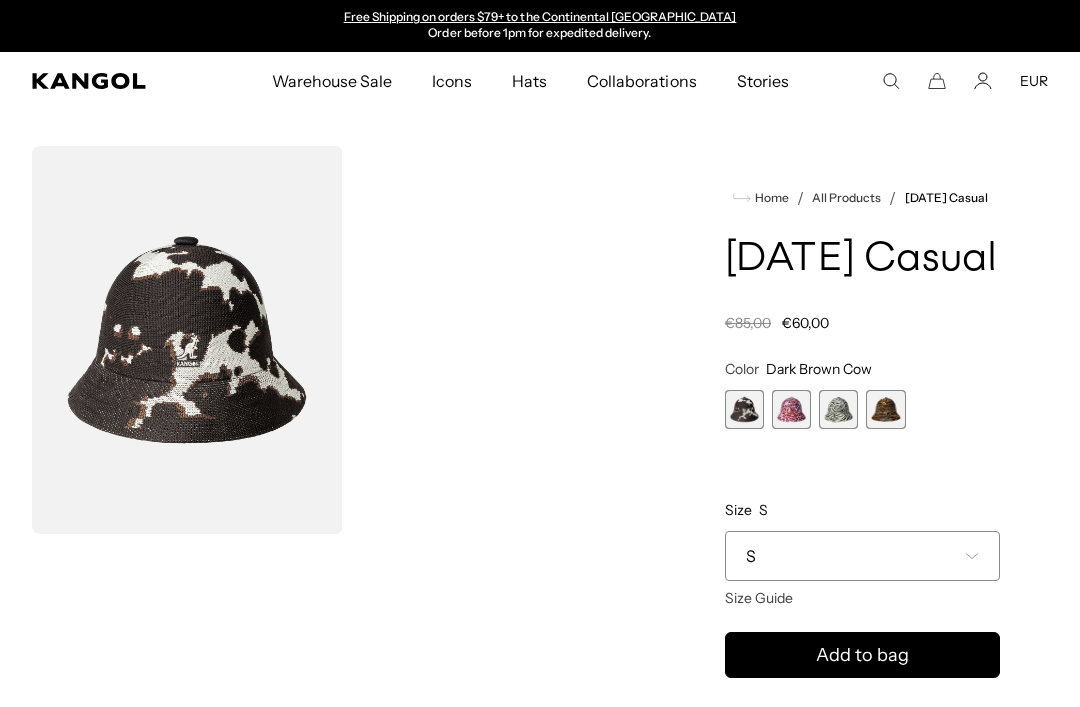 click at bounding box center [885, 409] 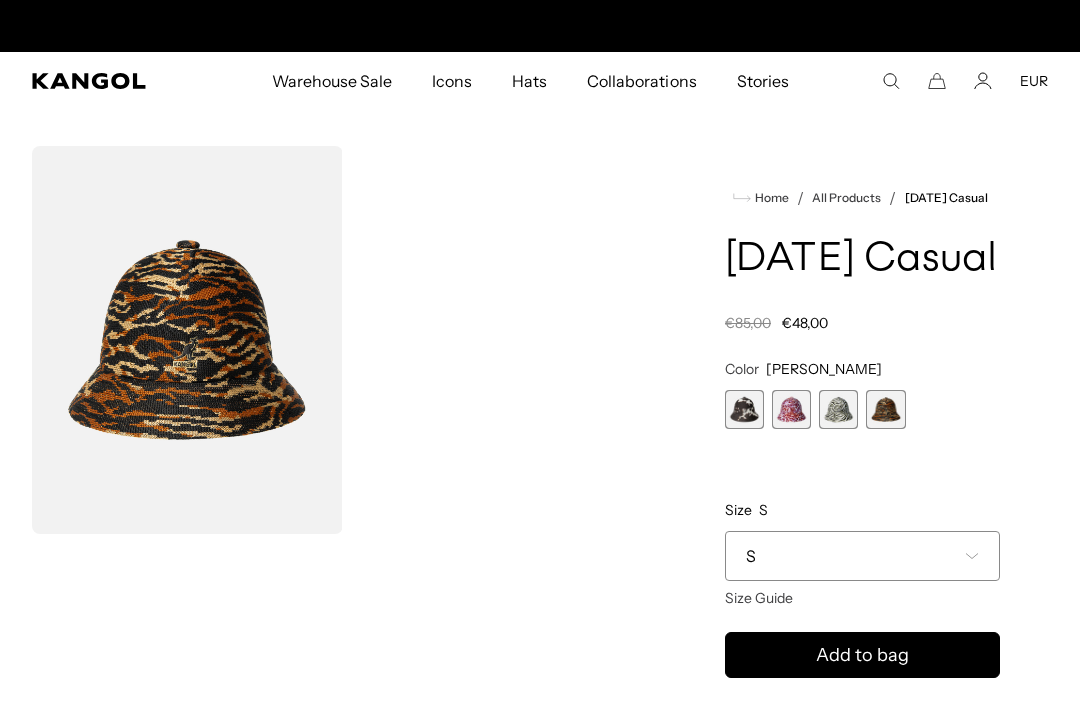 scroll, scrollTop: 0, scrollLeft: 0, axis: both 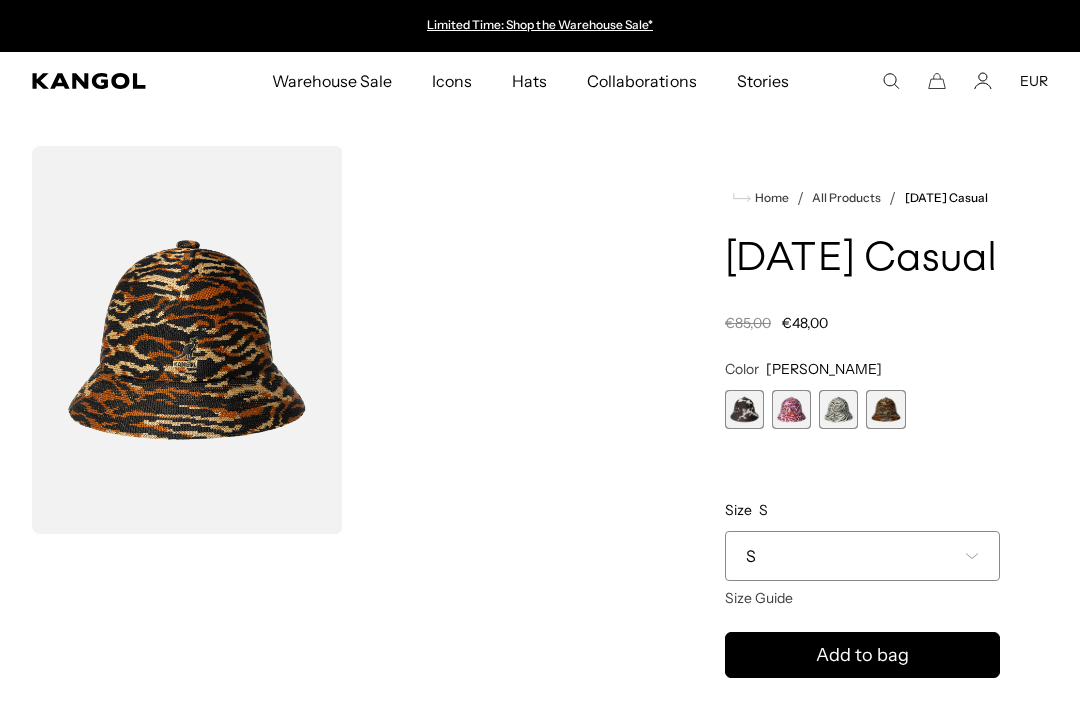 click at bounding box center [838, 409] 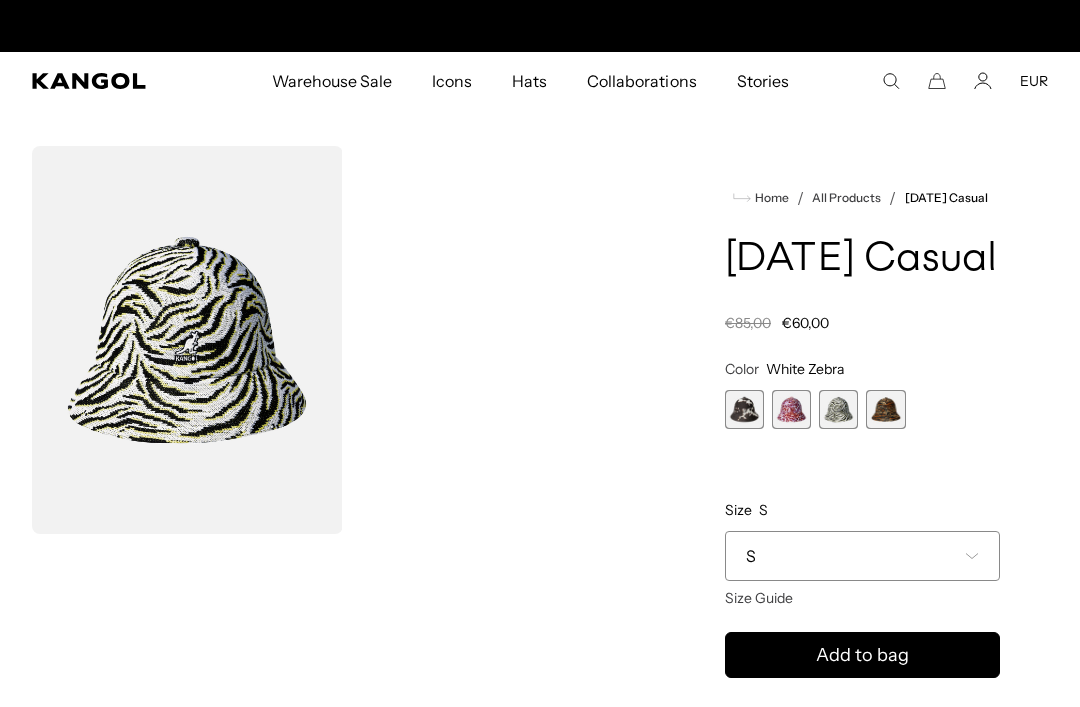 scroll, scrollTop: 0, scrollLeft: 412, axis: horizontal 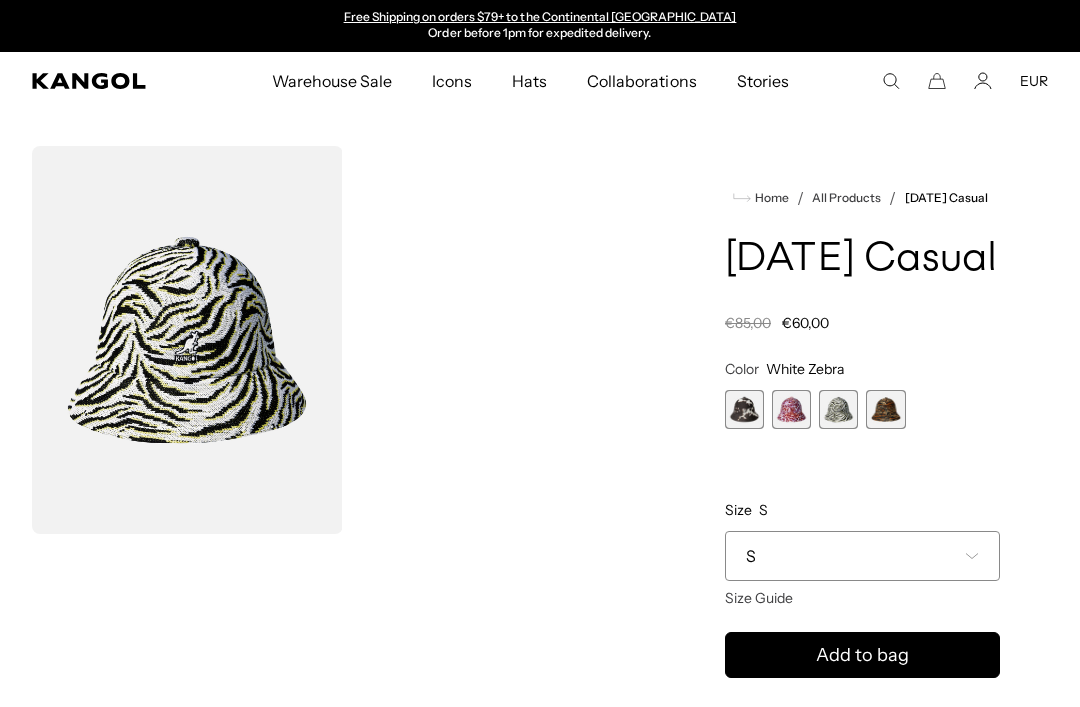 click at bounding box center [885, 409] 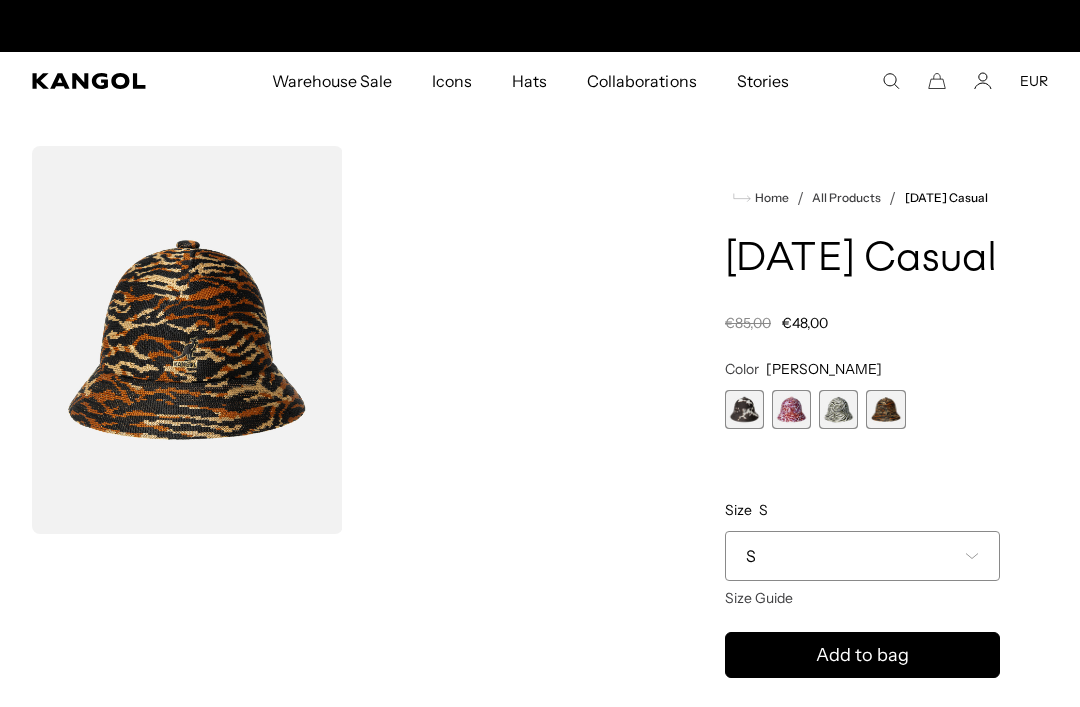 scroll, scrollTop: 0, scrollLeft: 0, axis: both 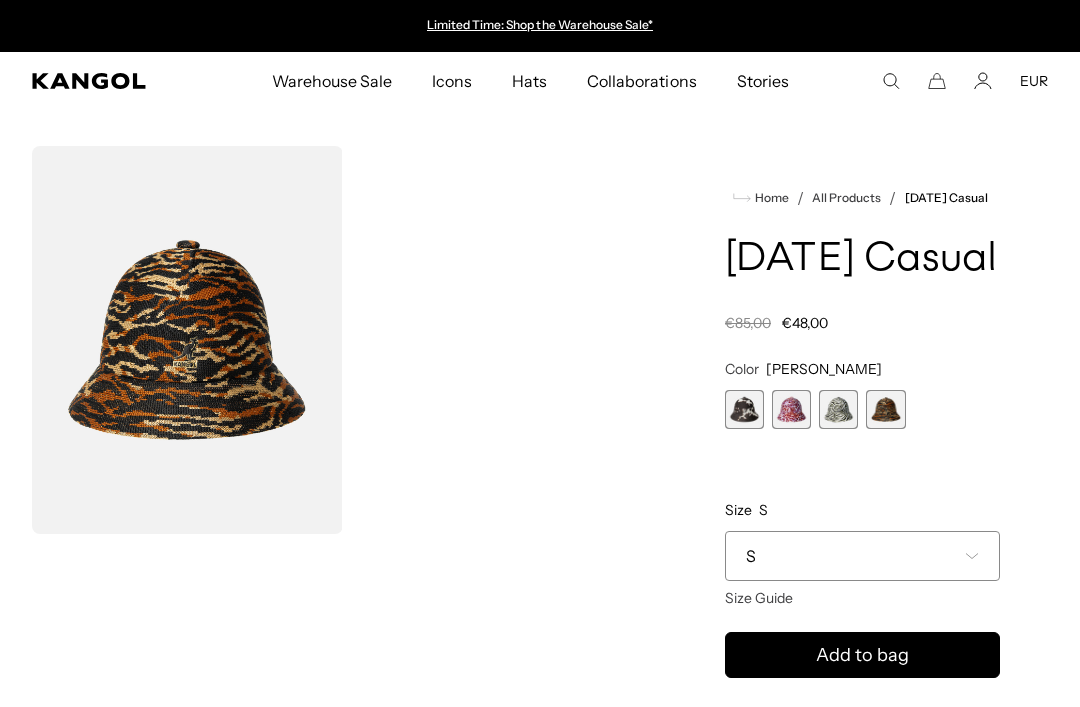 click at bounding box center [838, 409] 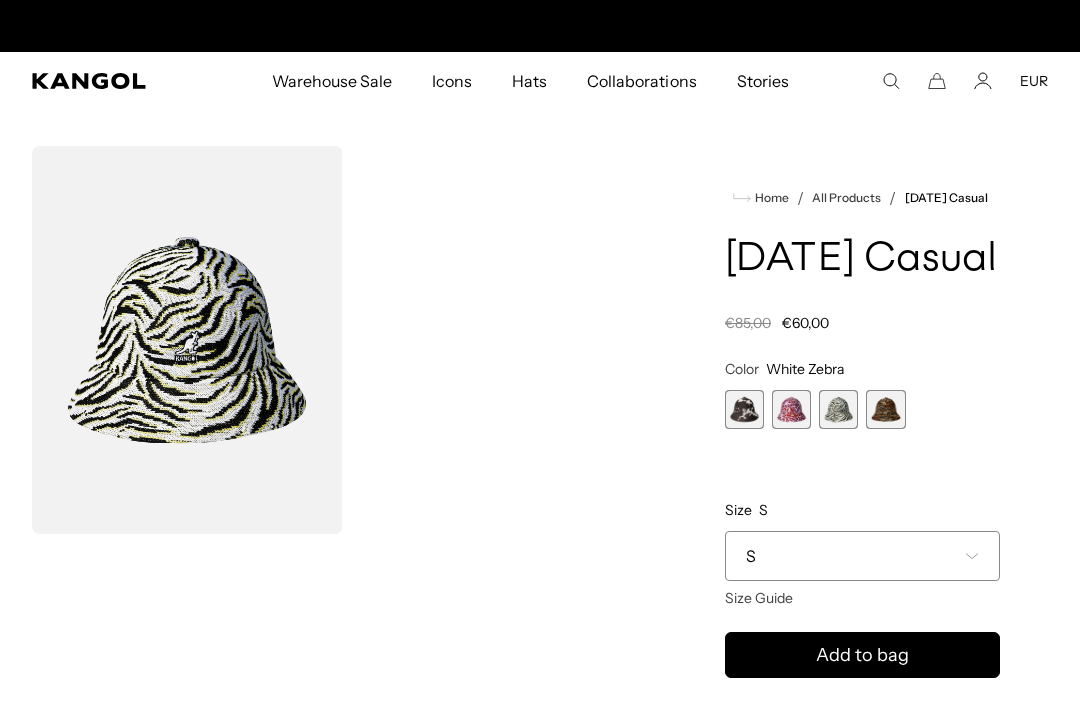 scroll, scrollTop: 0, scrollLeft: 412, axis: horizontal 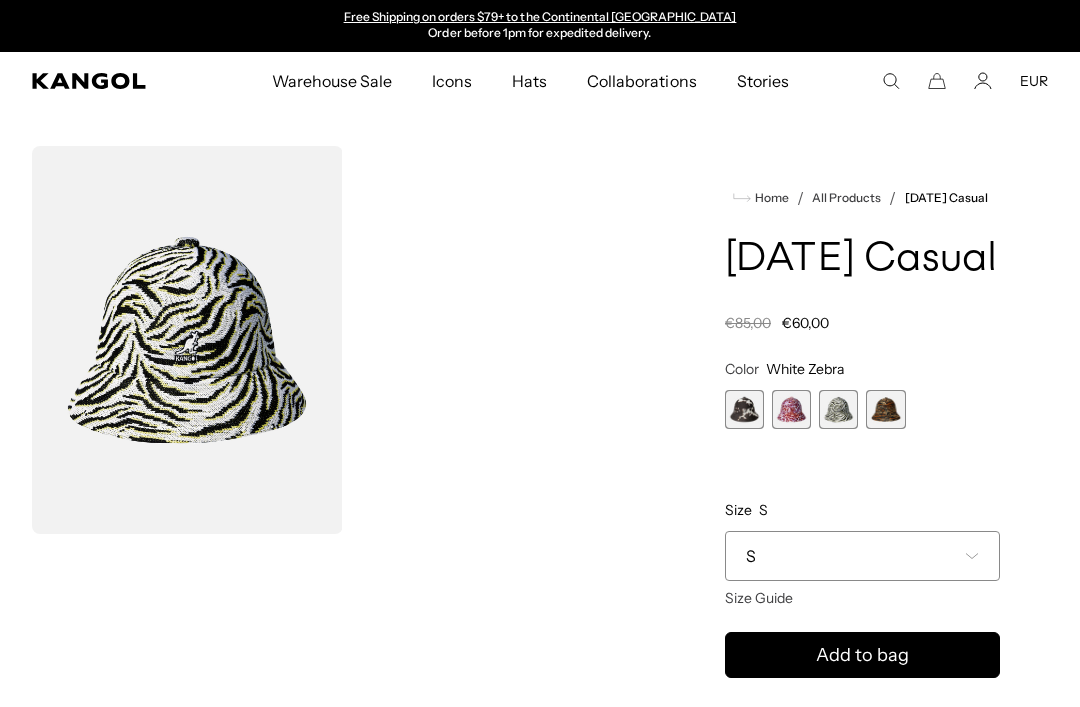 click at bounding box center [791, 409] 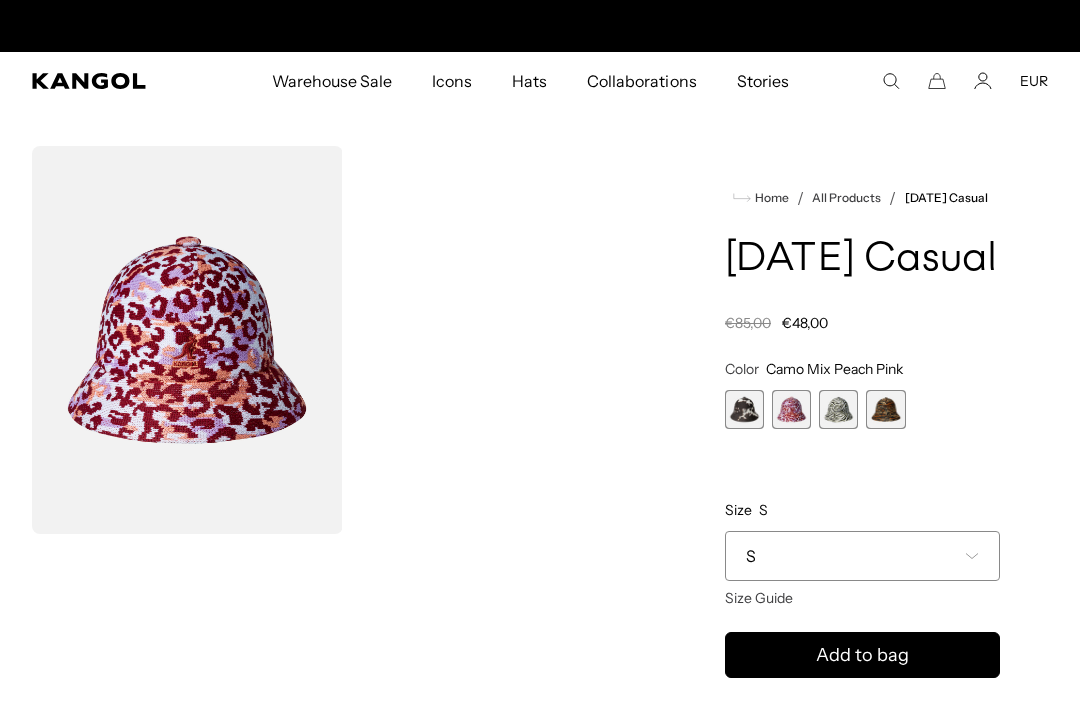 scroll, scrollTop: 0, scrollLeft: 0, axis: both 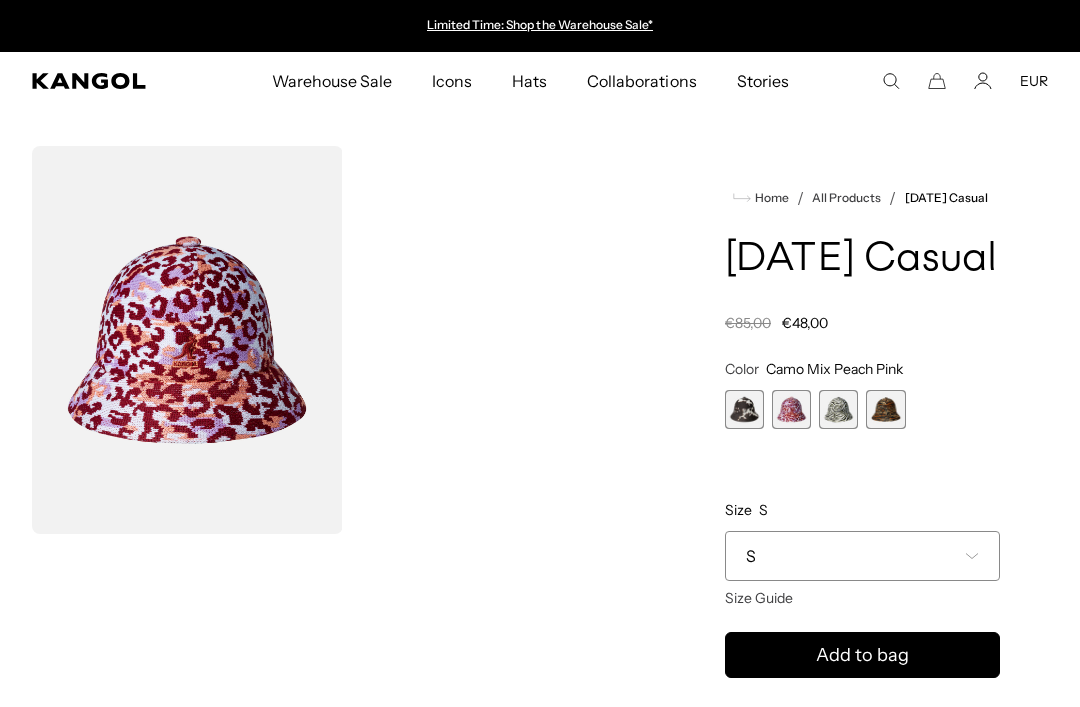 click at bounding box center (744, 409) 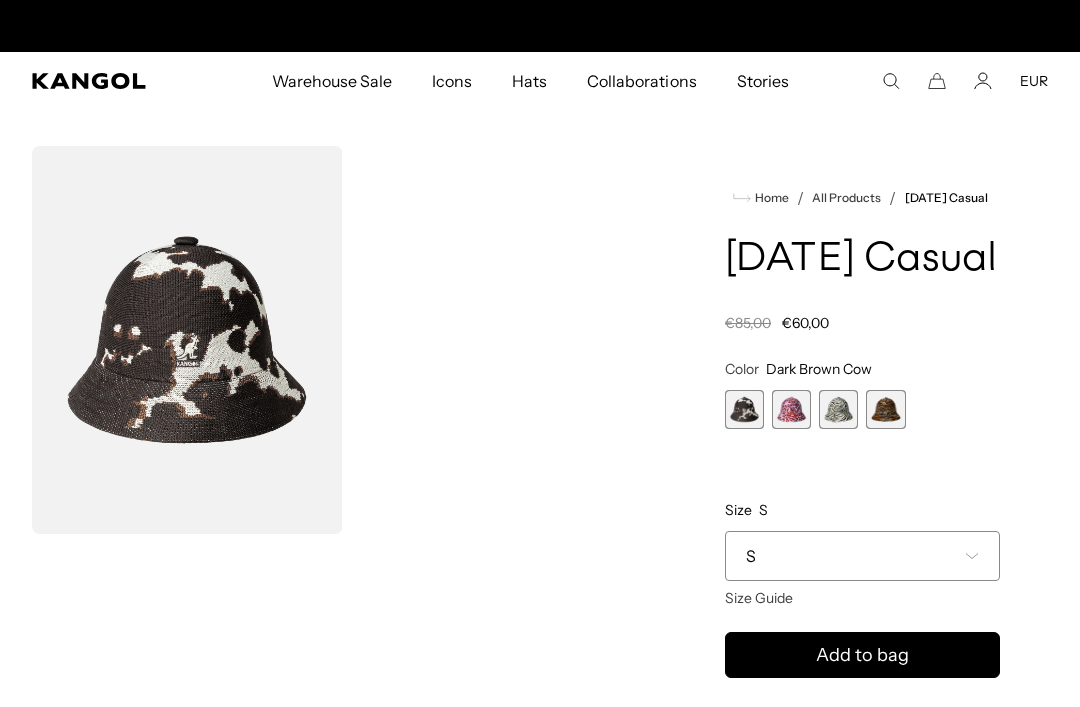 scroll, scrollTop: 0, scrollLeft: 412, axis: horizontal 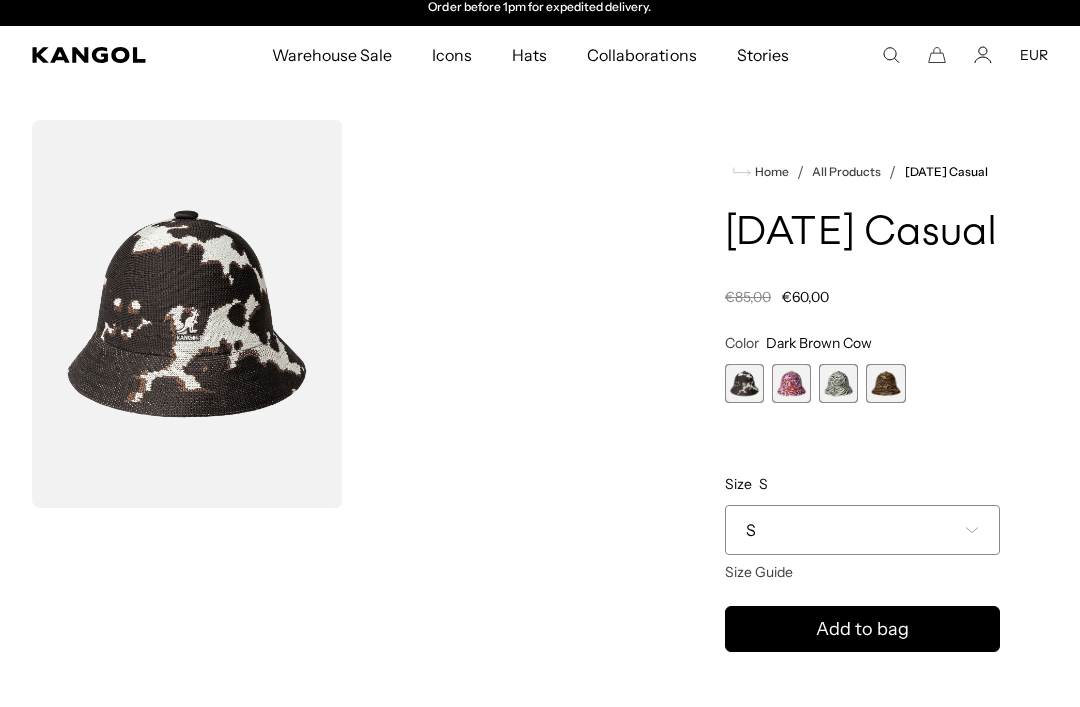 click on "S" at bounding box center [862, 530] 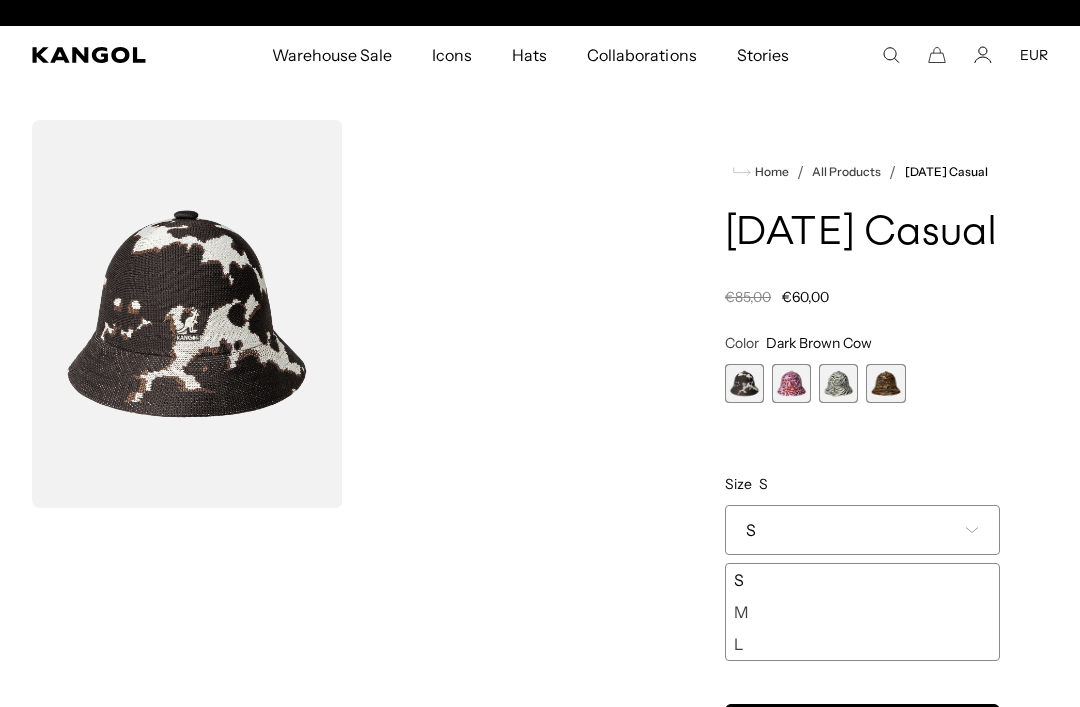 scroll, scrollTop: 0, scrollLeft: 0, axis: both 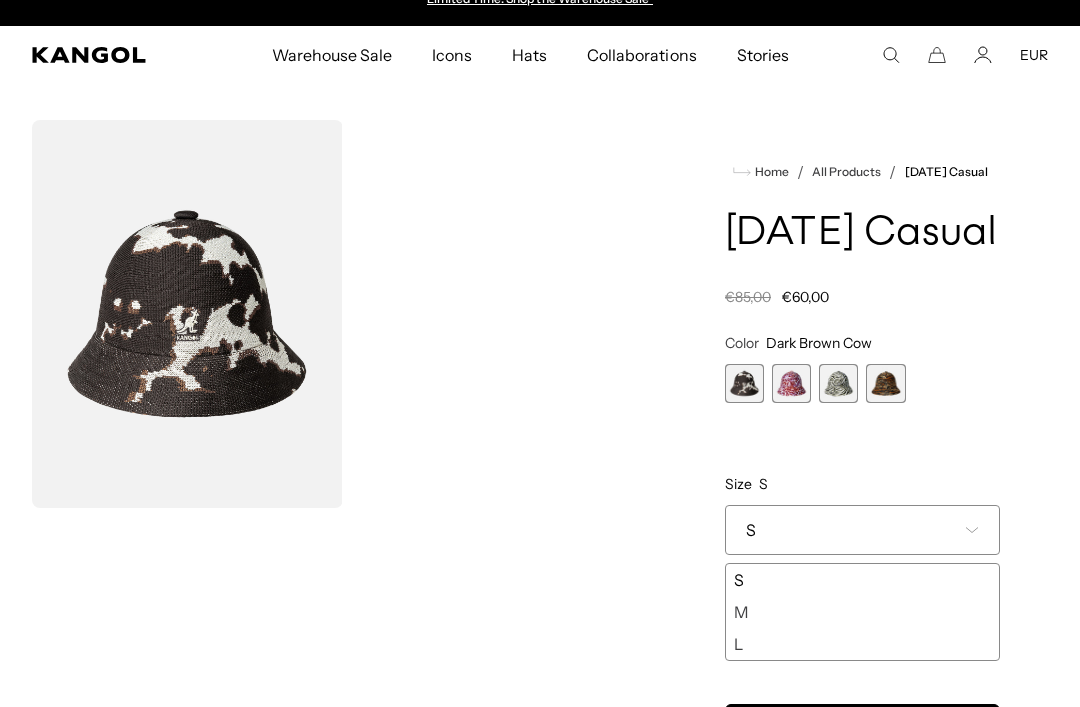 click on "Loading...
Home
/
All Products
/
Carnival Casual
Carnival Casual
Regular price
€60,00
Regular price
€85,00
Sale price
€60,00
Color" at bounding box center (540, 567) 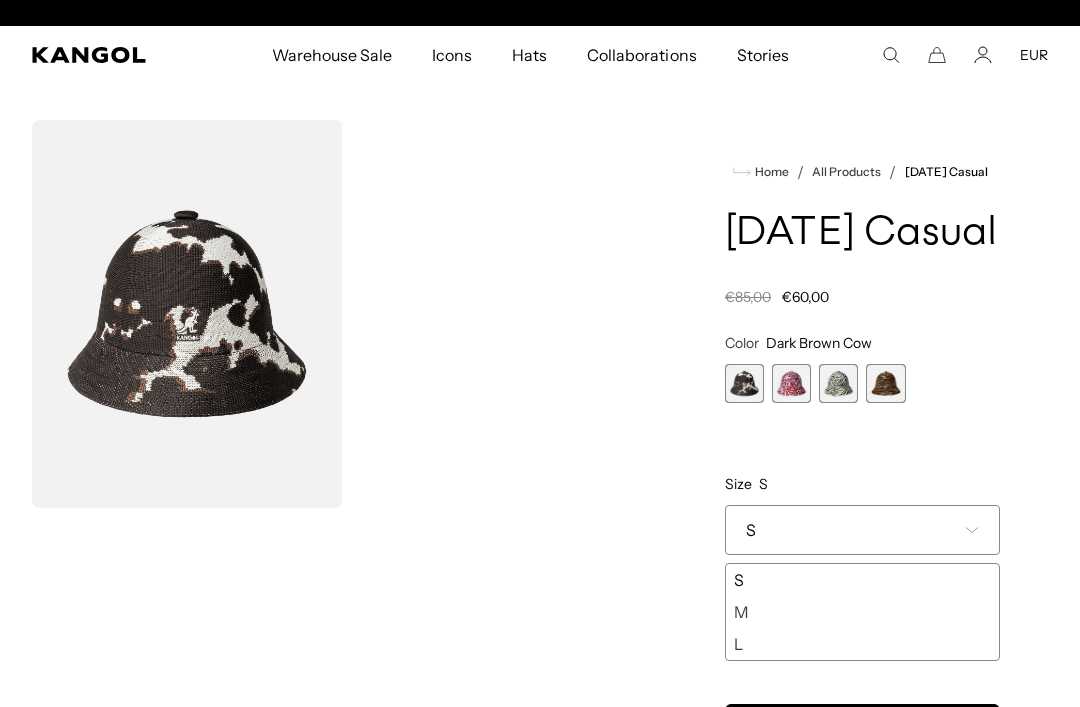 click on "S" at bounding box center (862, 530) 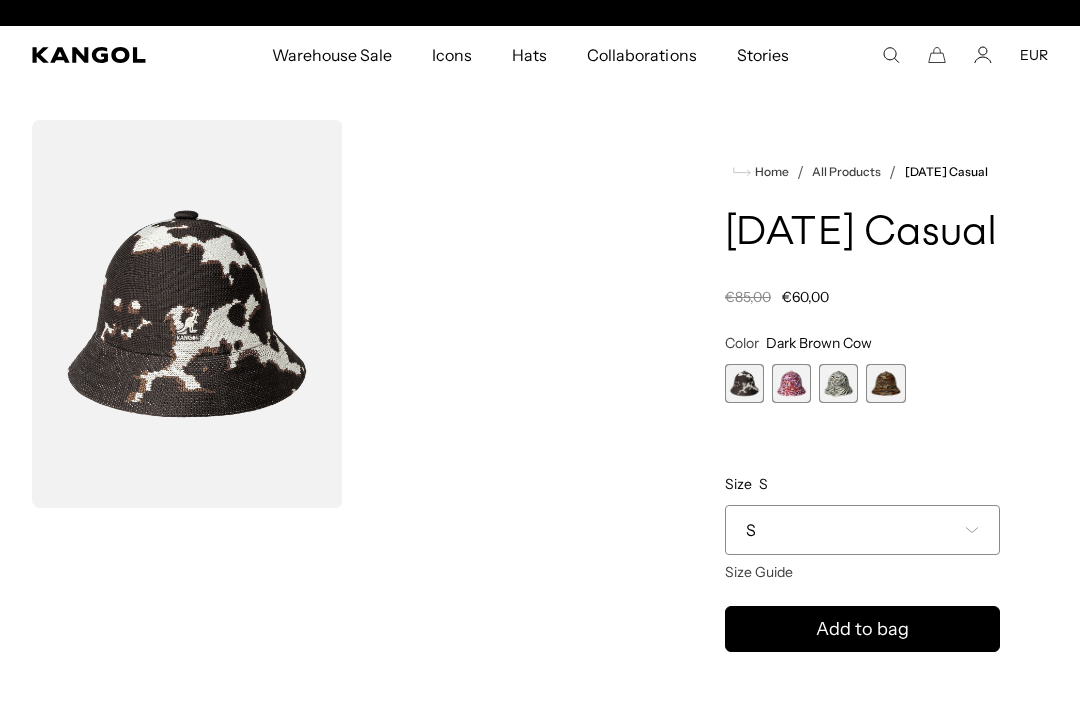 scroll, scrollTop: 0, scrollLeft: 412, axis: horizontal 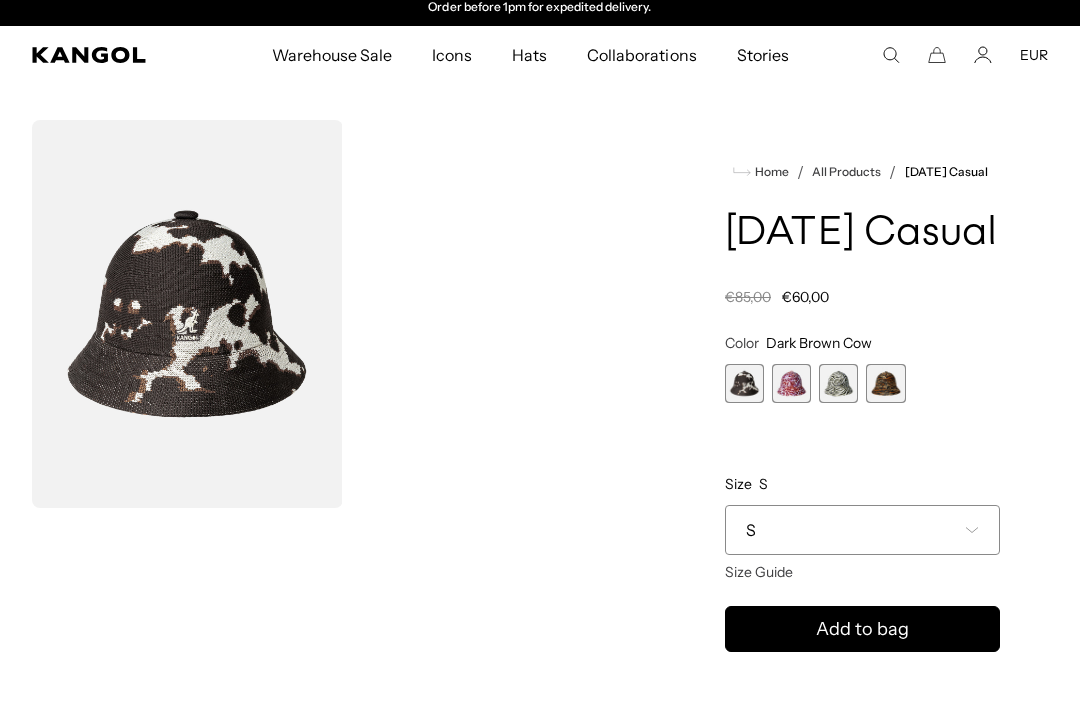 click on "Size Guide" at bounding box center [759, 572] 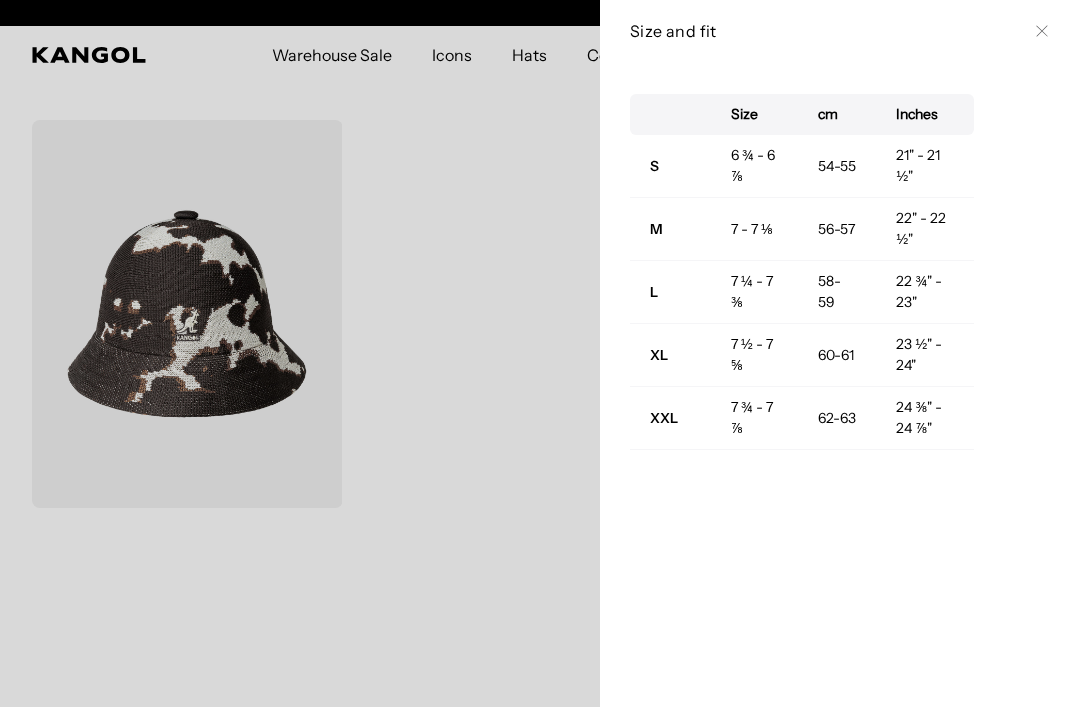 scroll, scrollTop: 0, scrollLeft: 0, axis: both 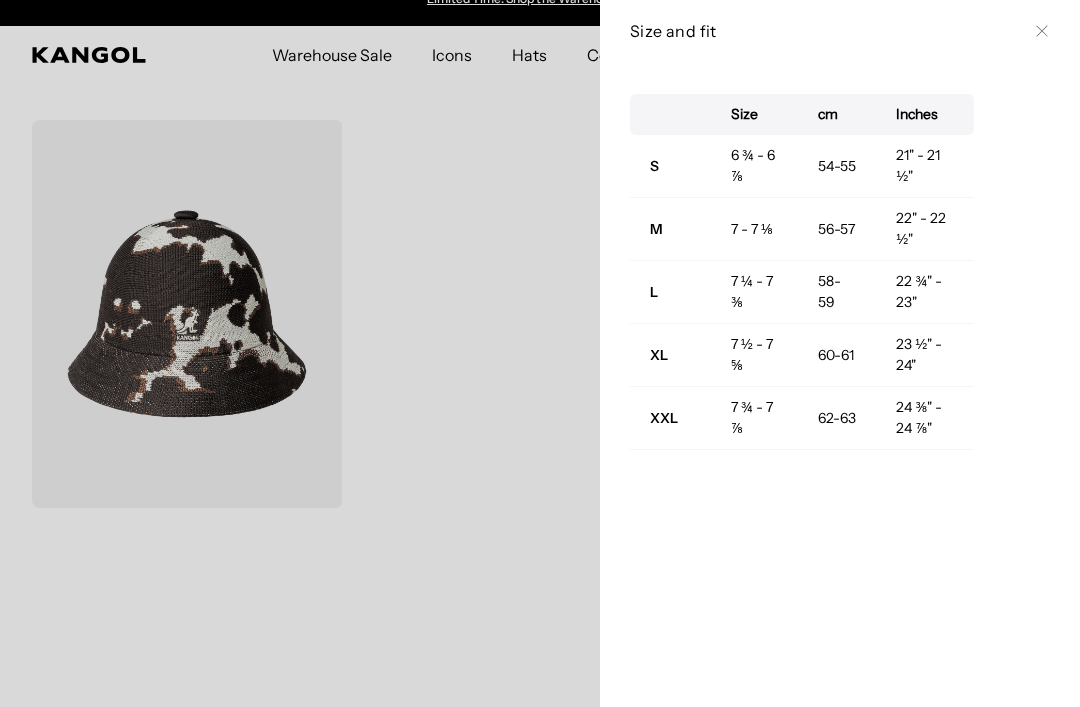 click at bounding box center [540, 353] 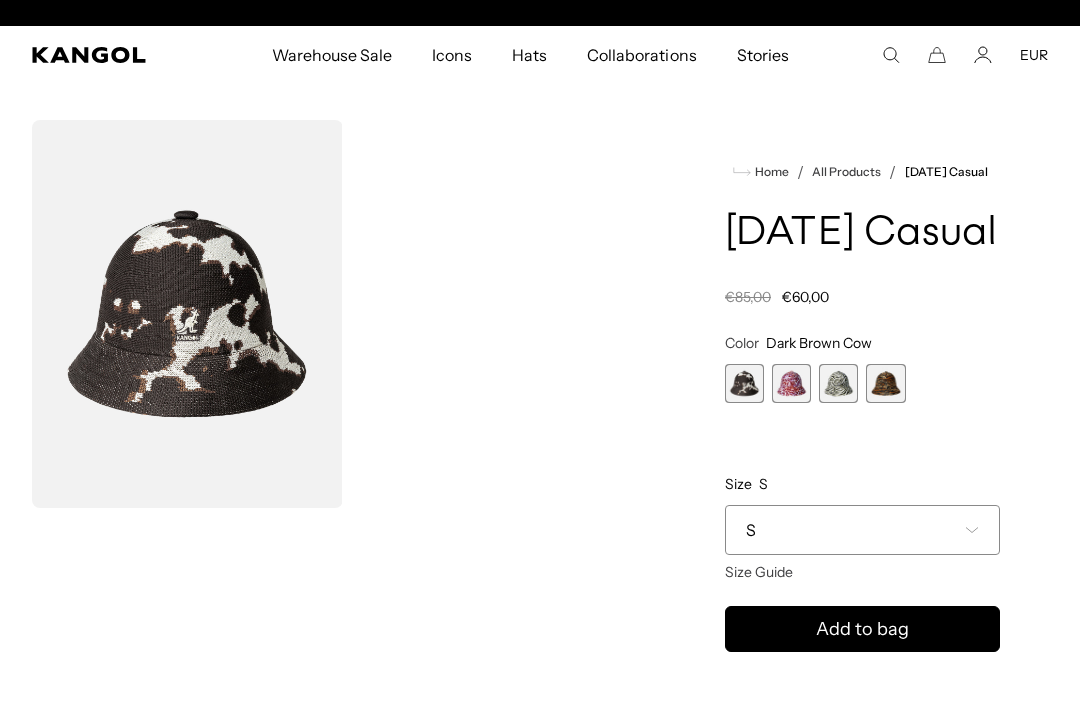 scroll, scrollTop: 0, scrollLeft: 412, axis: horizontal 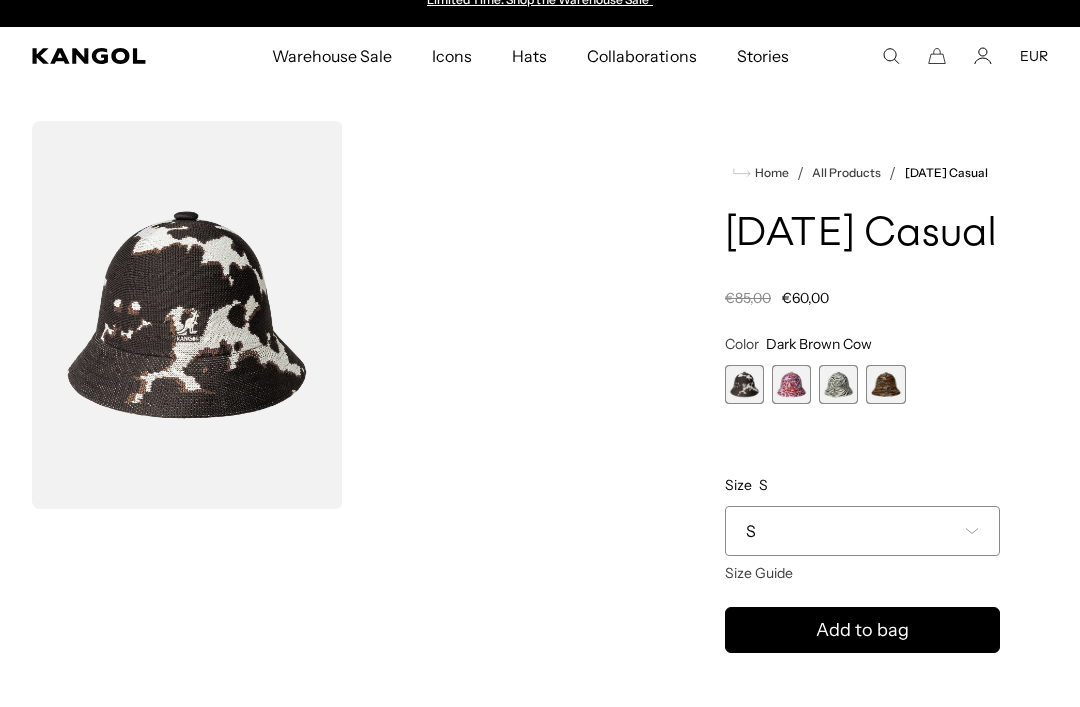 click at bounding box center (187, 315) 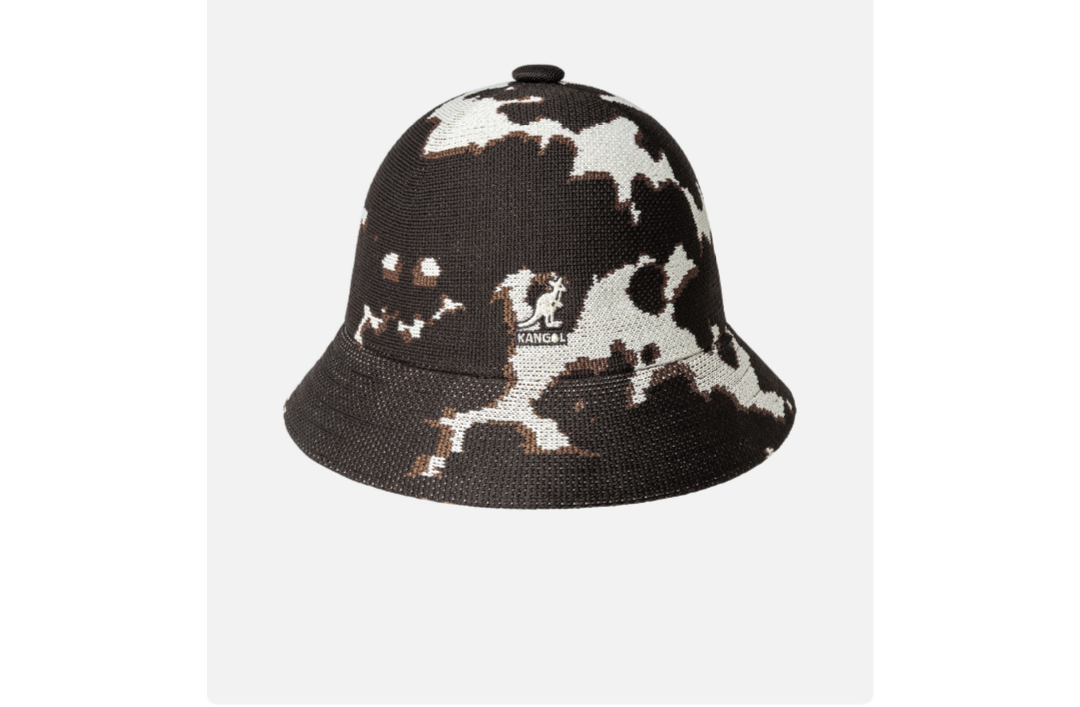 scroll, scrollTop: 0, scrollLeft: 412, axis: horizontal 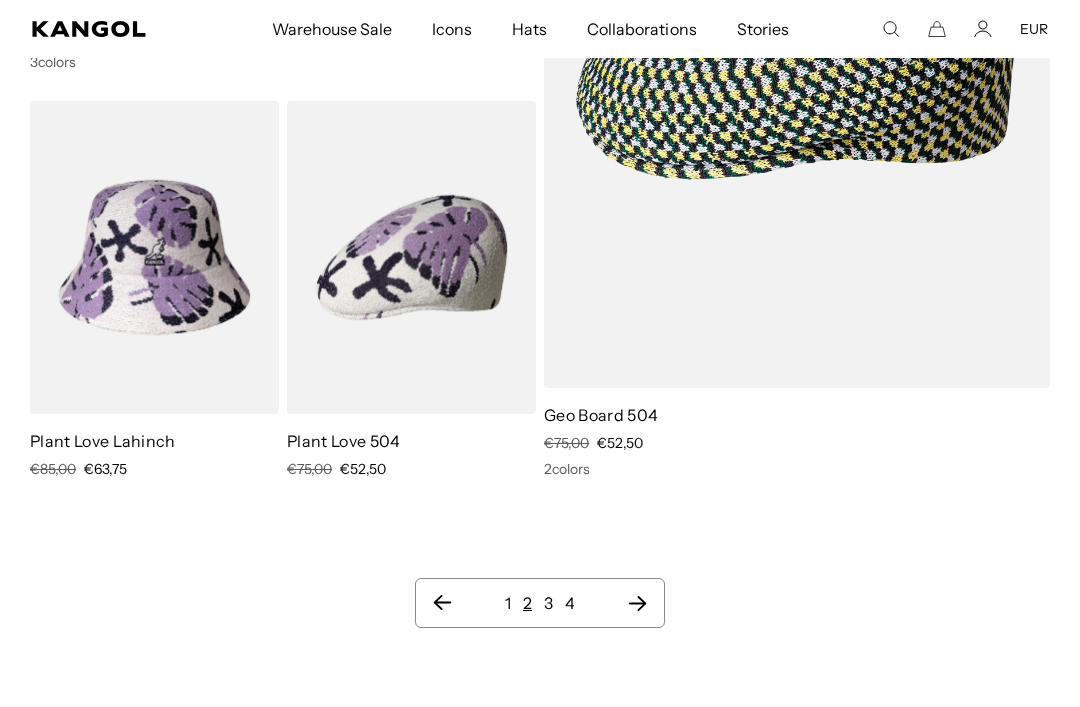 click on "3" at bounding box center [548, 603] 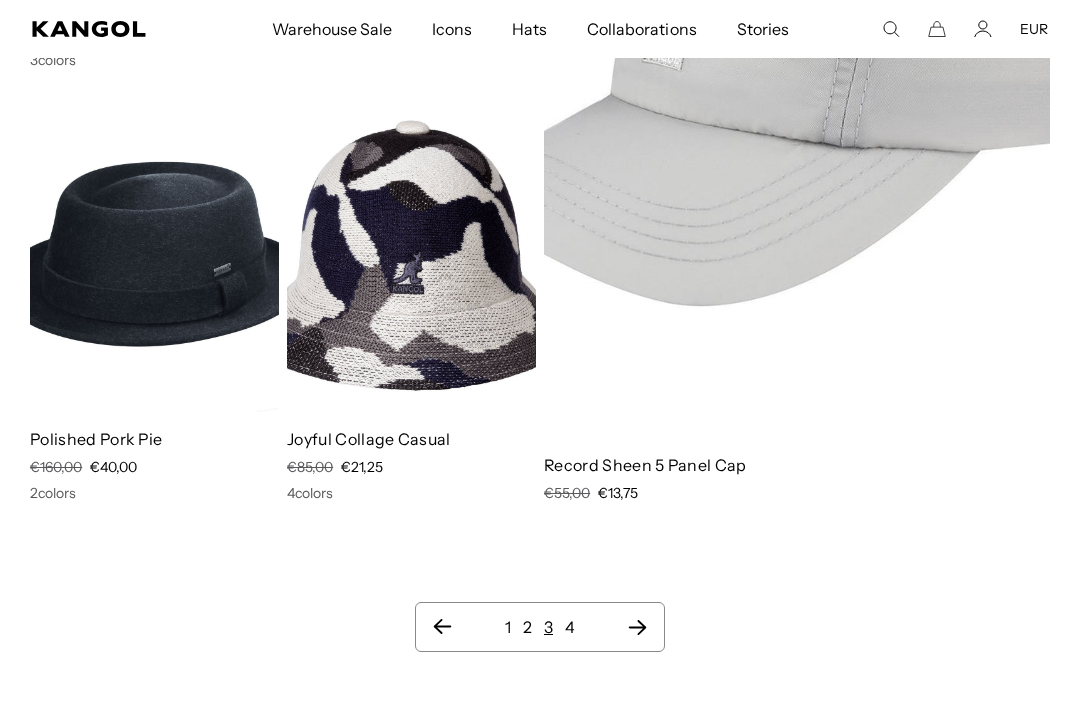 click 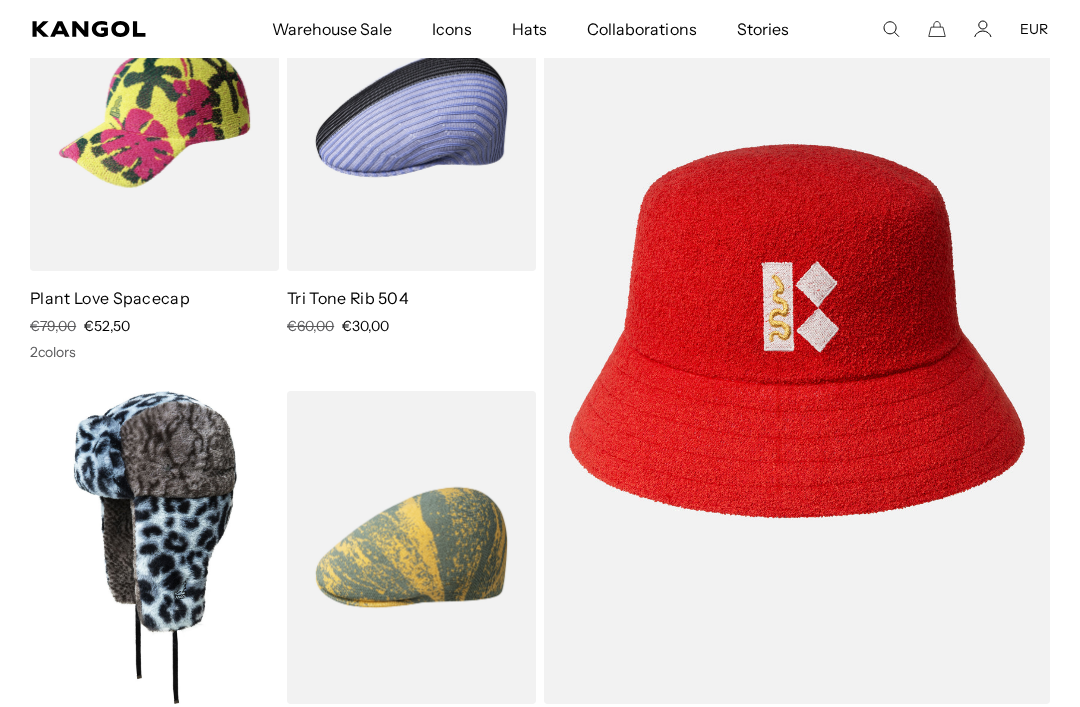 click at bounding box center (0, 0) 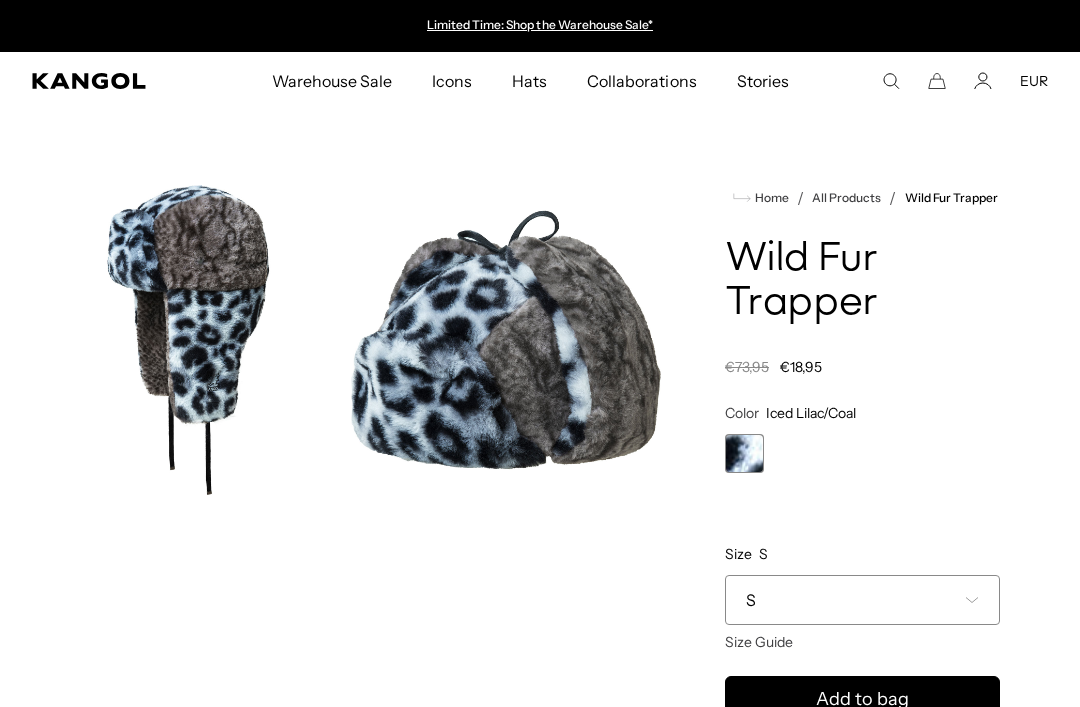 scroll, scrollTop: 0, scrollLeft: 0, axis: both 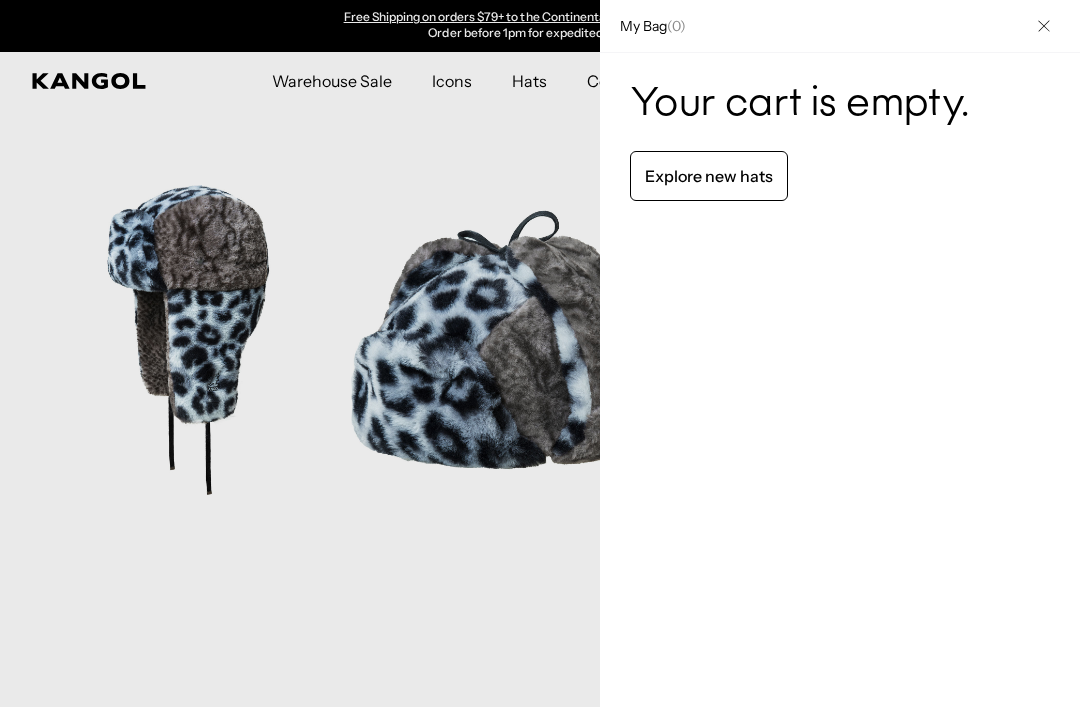 click at bounding box center (1044, 26) 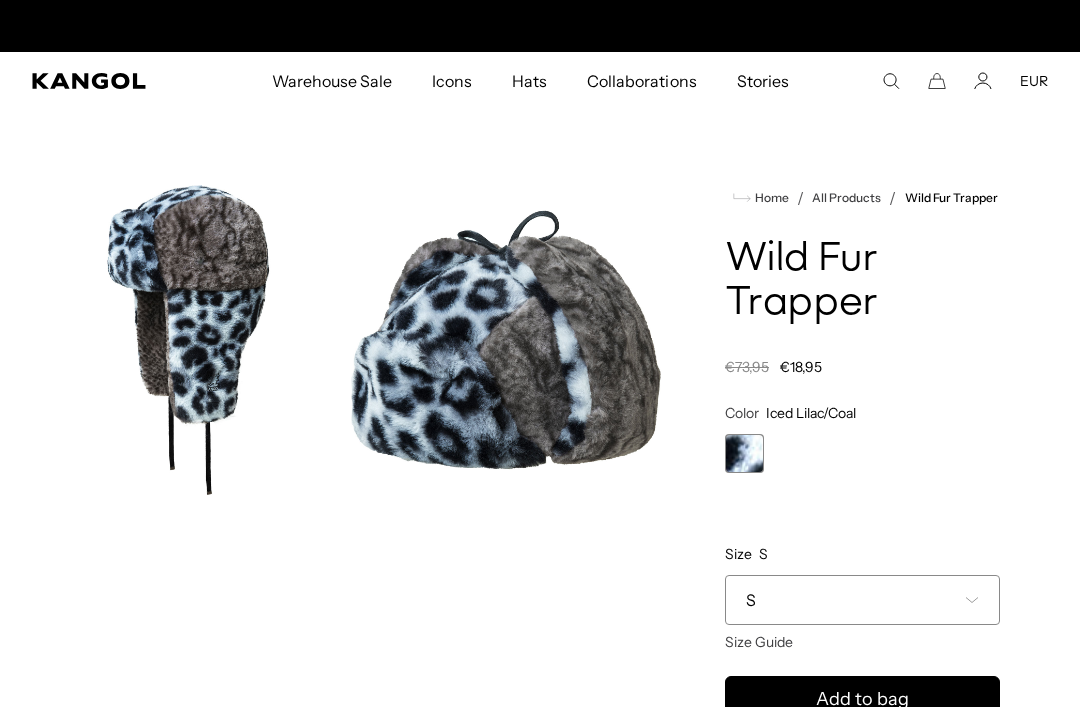 scroll, scrollTop: 0, scrollLeft: 0, axis: both 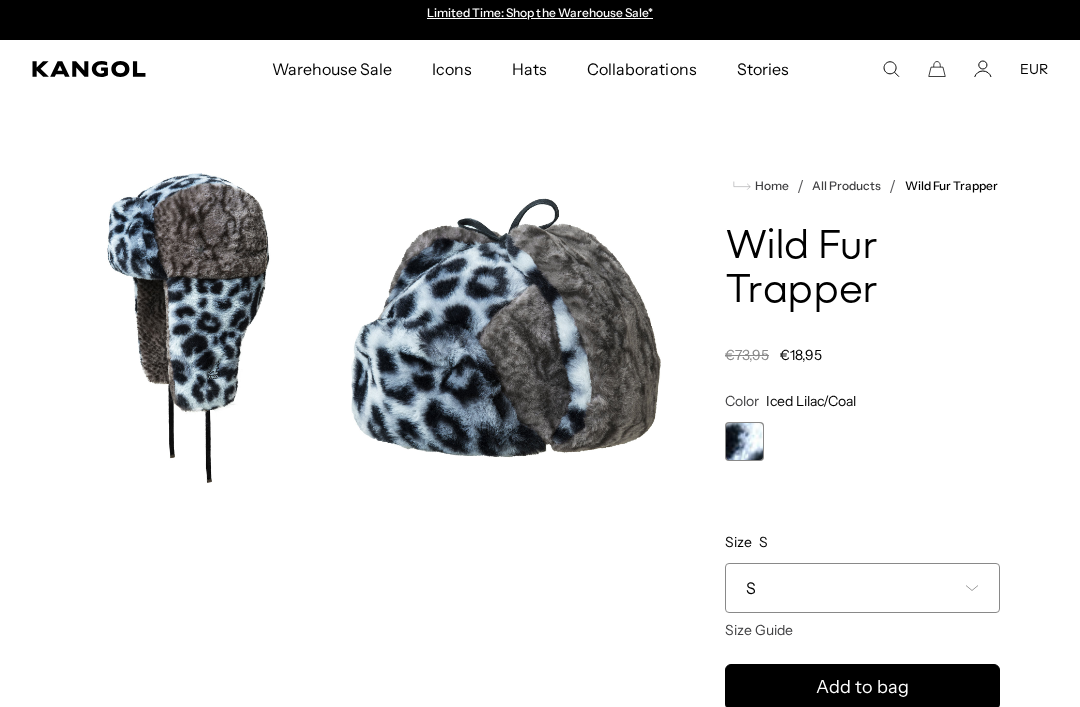 click on "Add to bag" at bounding box center [862, 687] 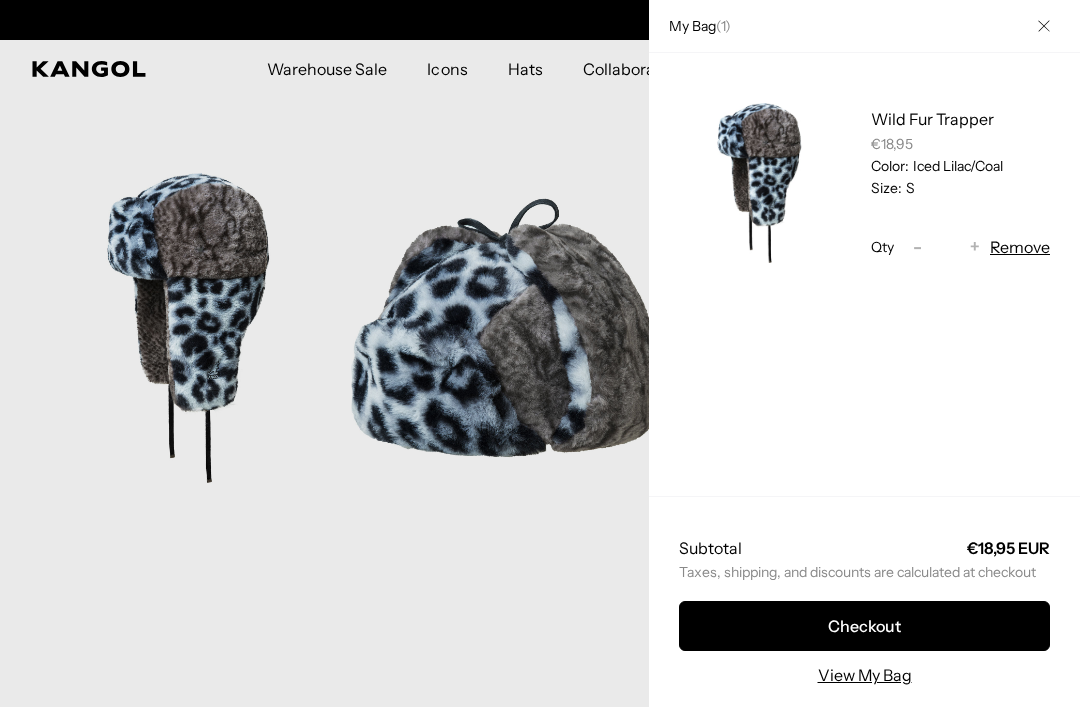 scroll, scrollTop: 0, scrollLeft: 412, axis: horizontal 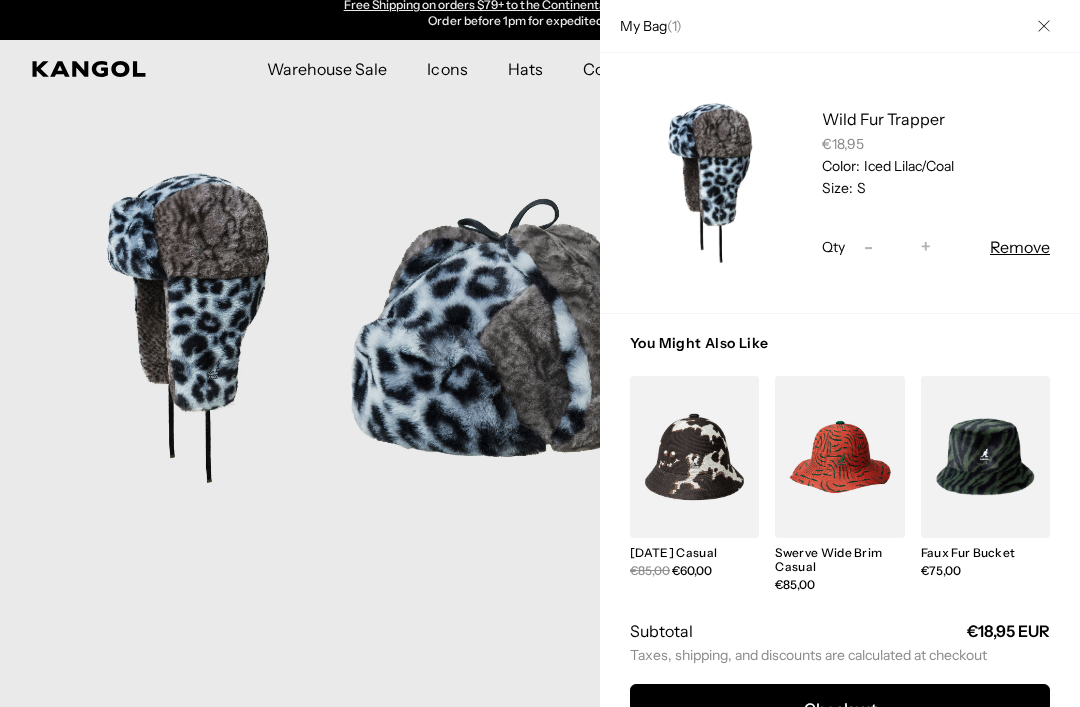 click on "Checkout" at bounding box center [840, 709] 